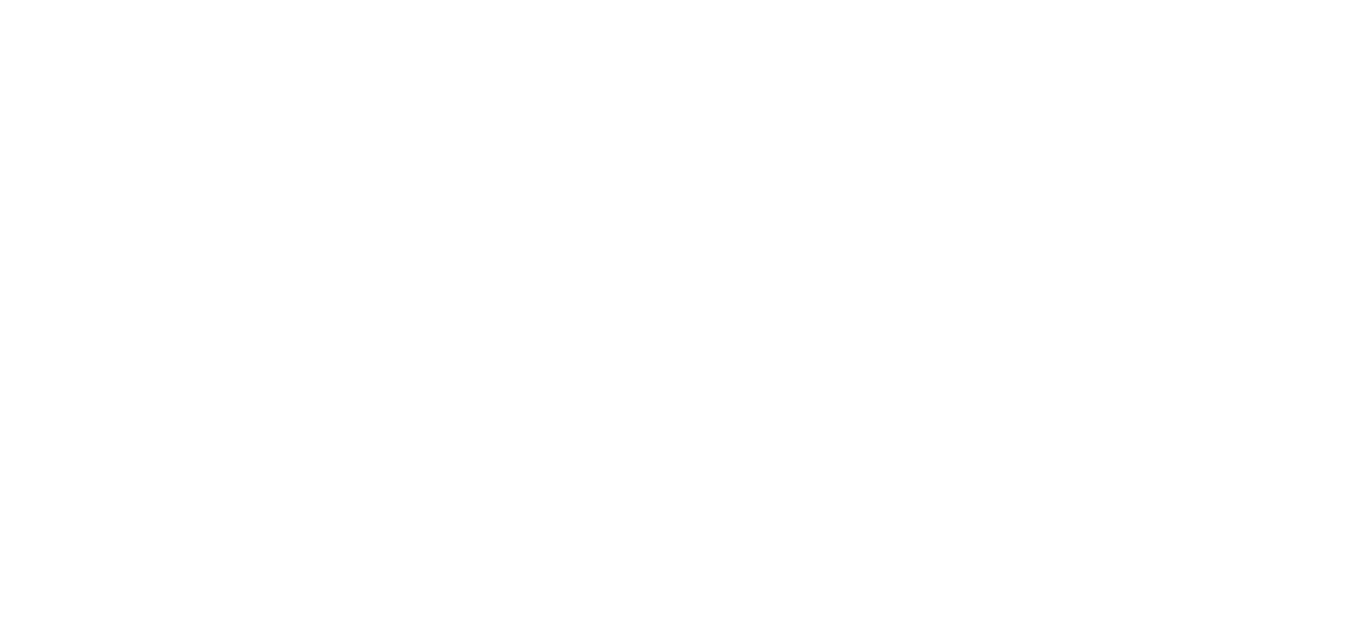 scroll, scrollTop: 0, scrollLeft: 0, axis: both 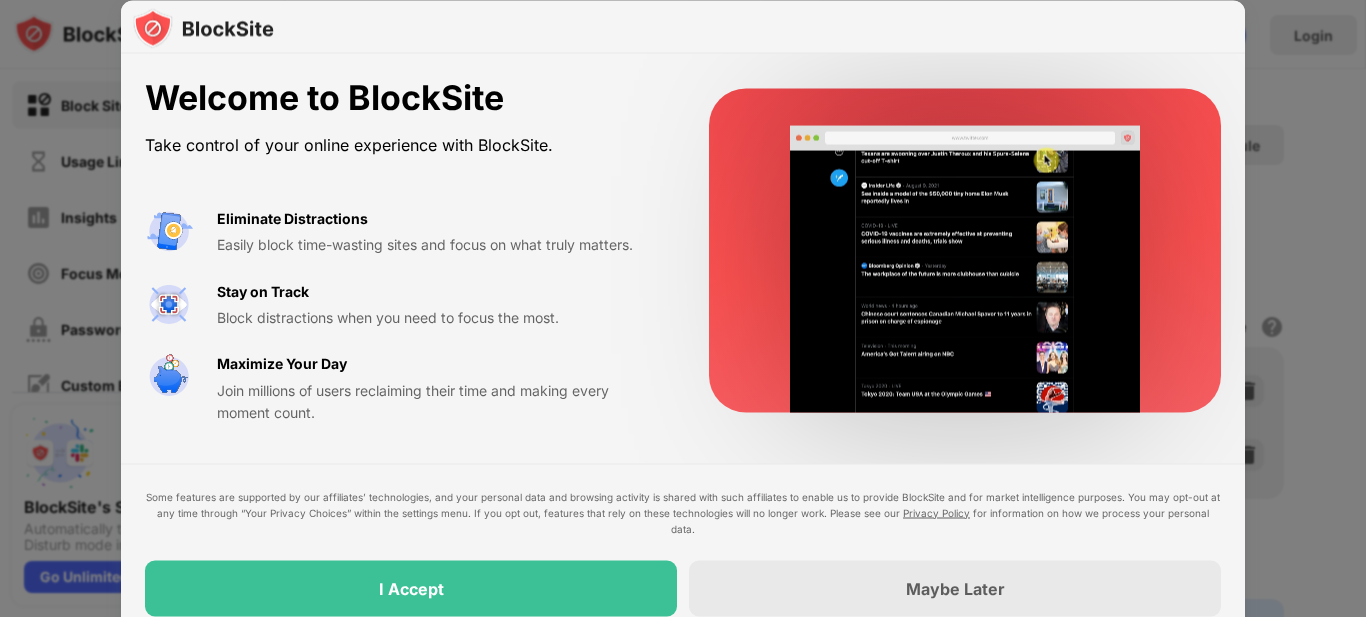 click on "Maybe Later" at bounding box center [955, 588] 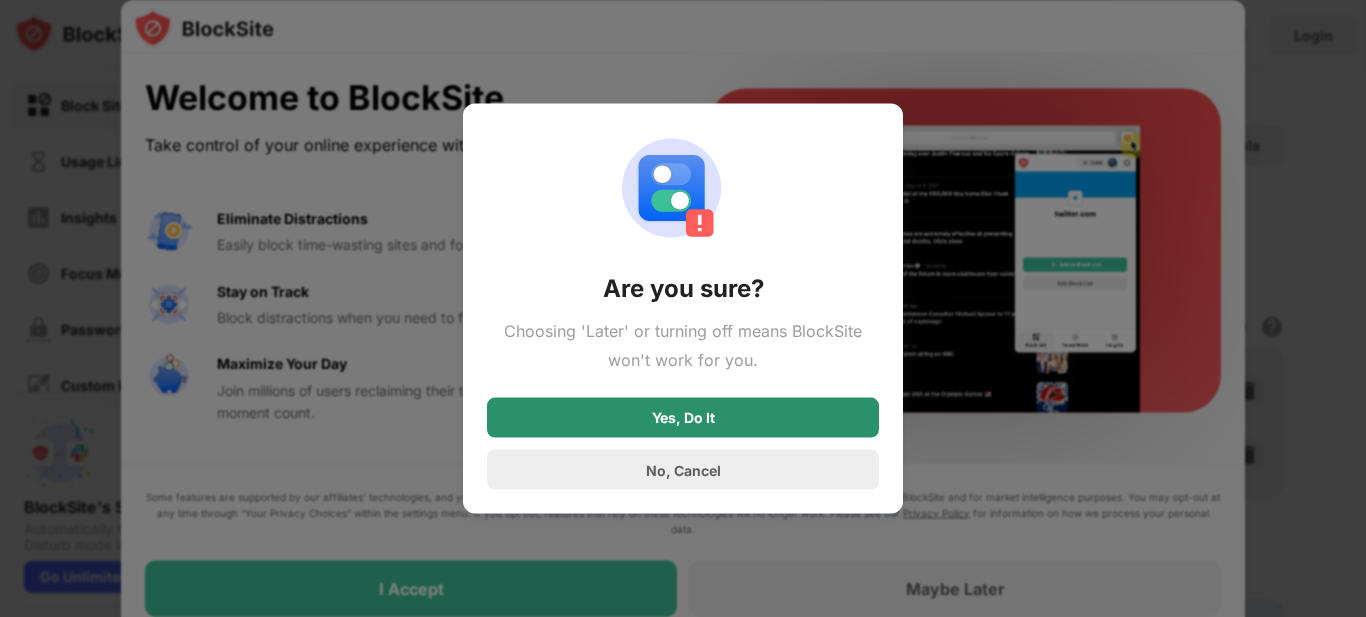 click on "Yes, Do It" at bounding box center (683, 418) 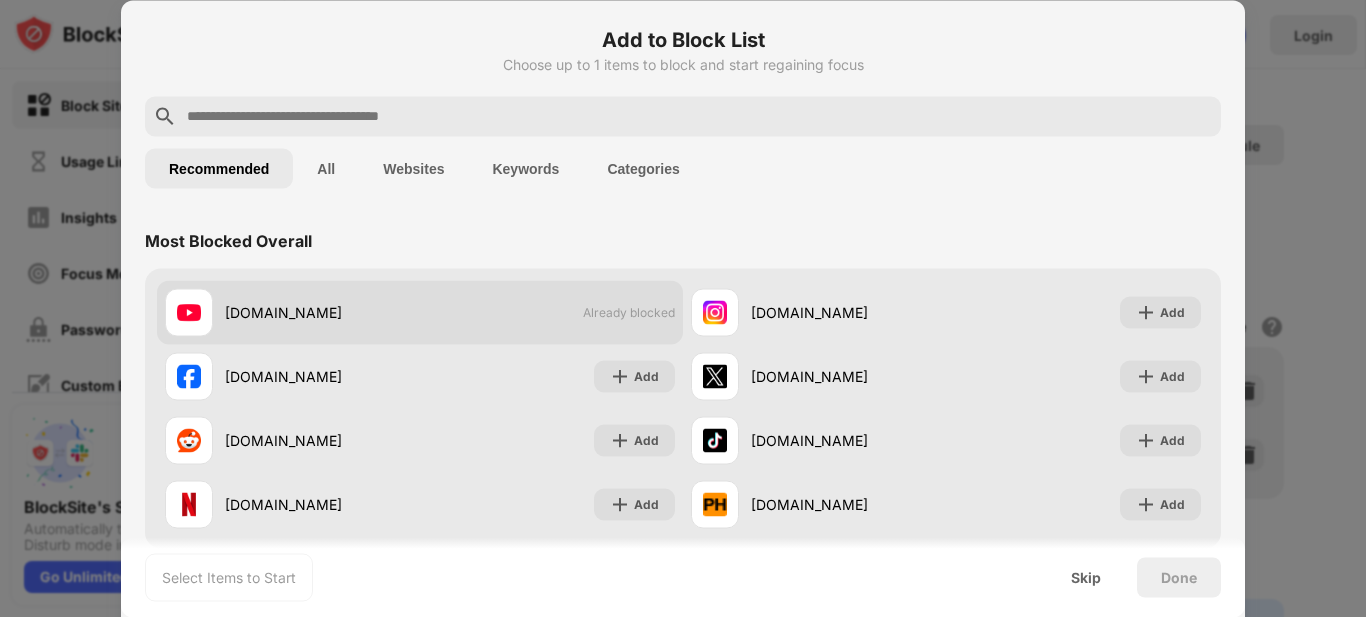 click on "youtube.com Already blocked" at bounding box center [420, 312] 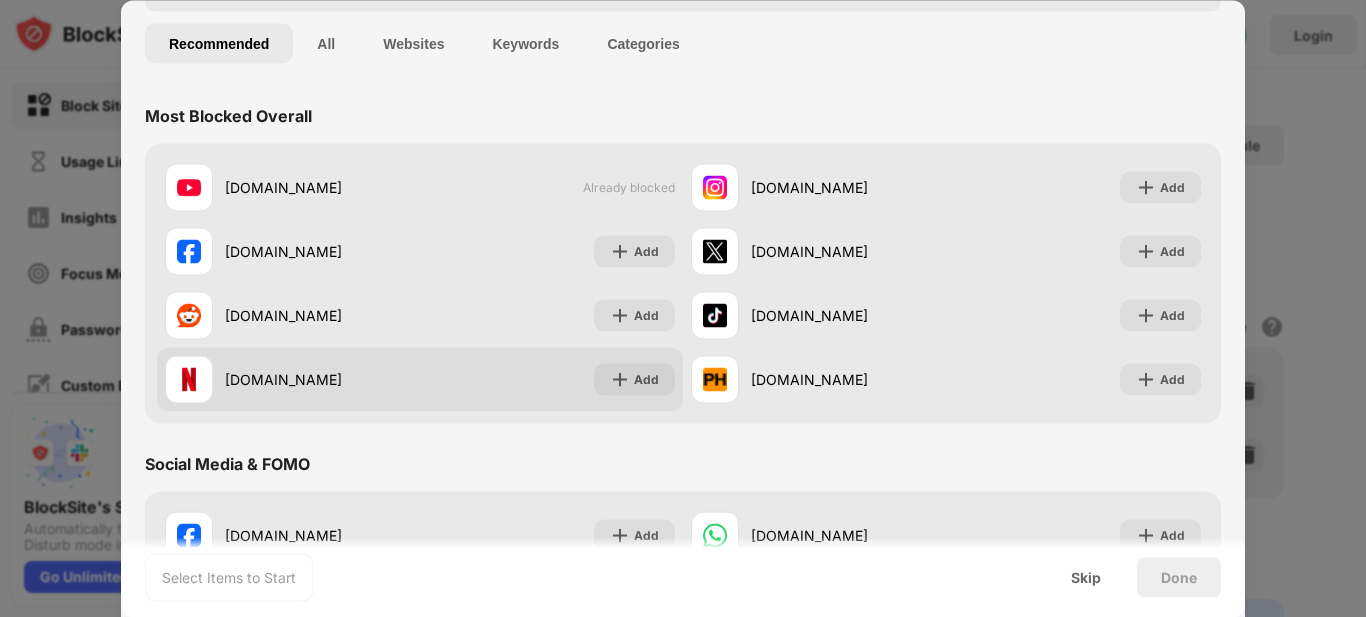 scroll, scrollTop: 0, scrollLeft: 0, axis: both 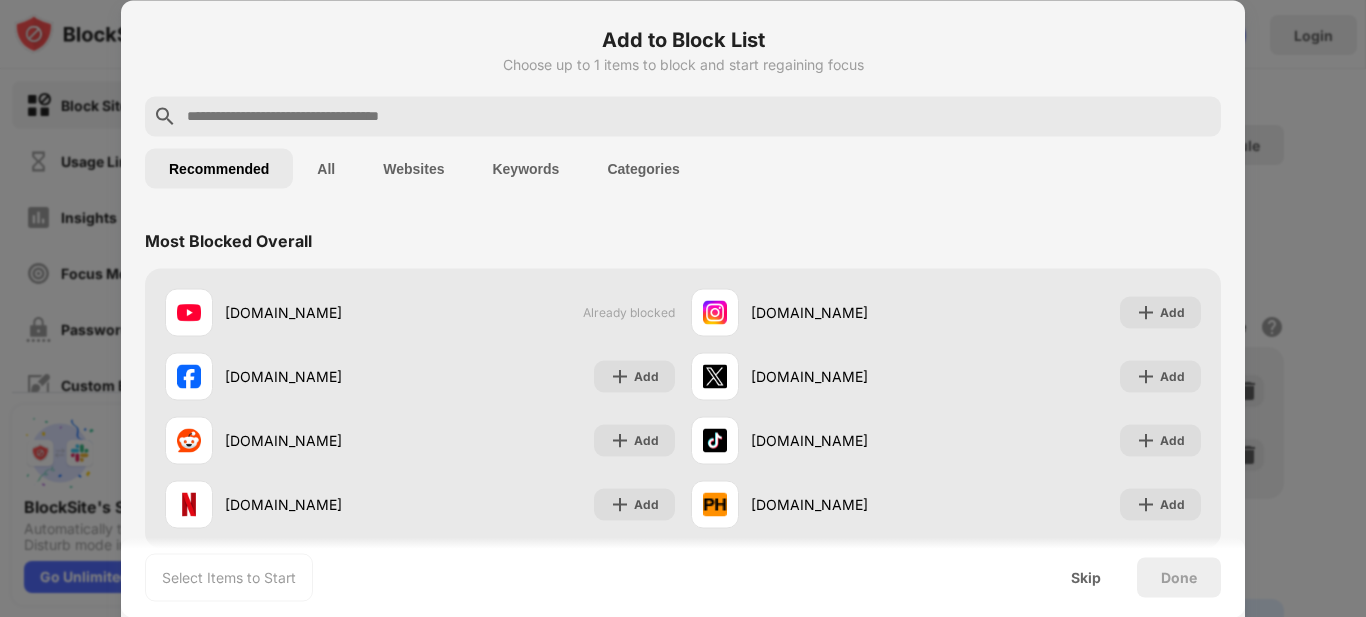 click at bounding box center (683, 308) 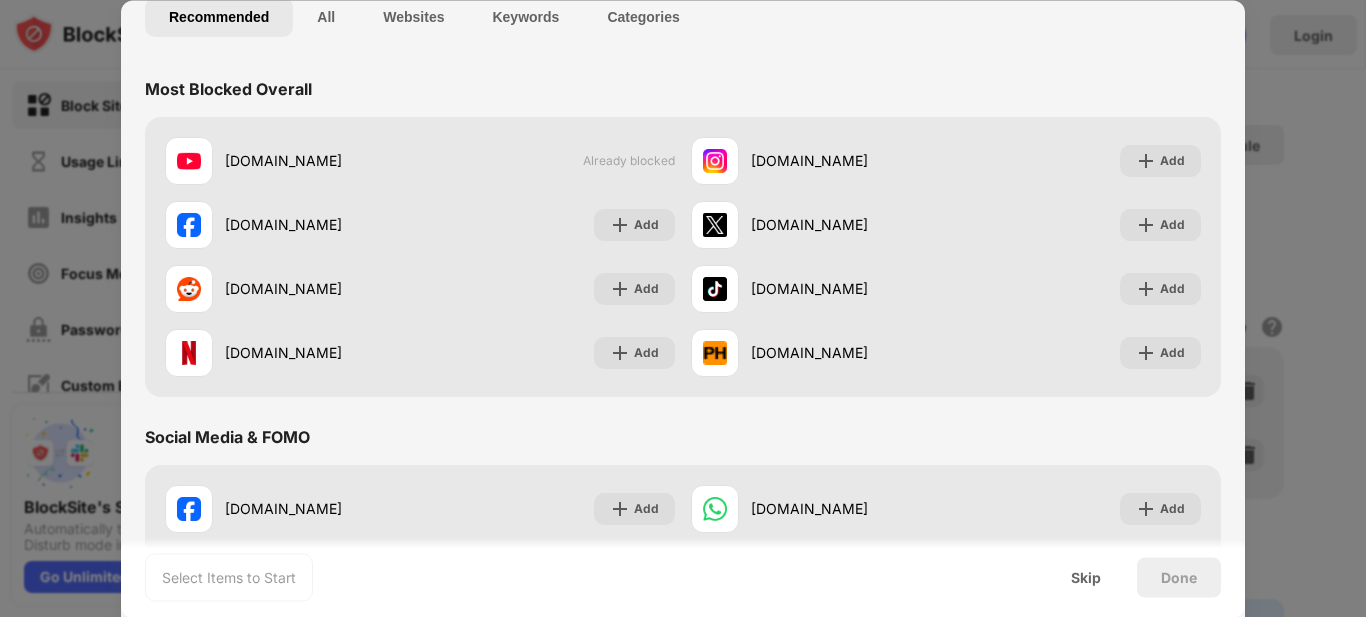 scroll, scrollTop: 0, scrollLeft: 0, axis: both 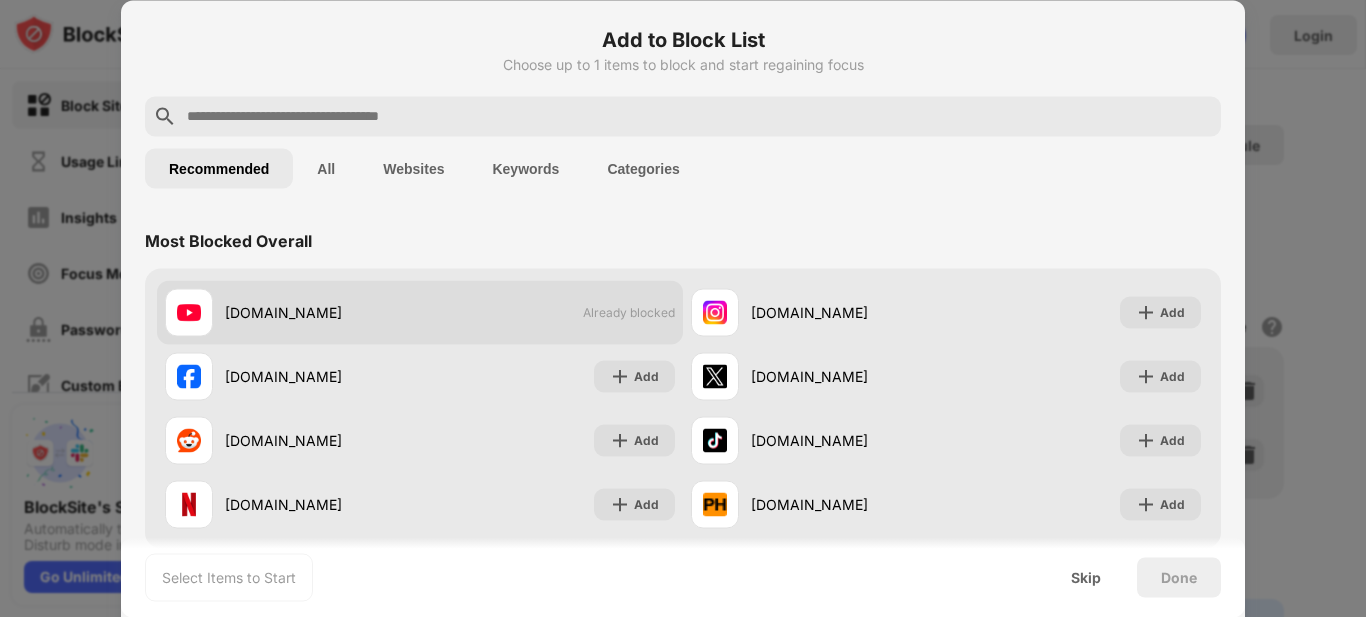 click on "Already blocked" at bounding box center [629, 312] 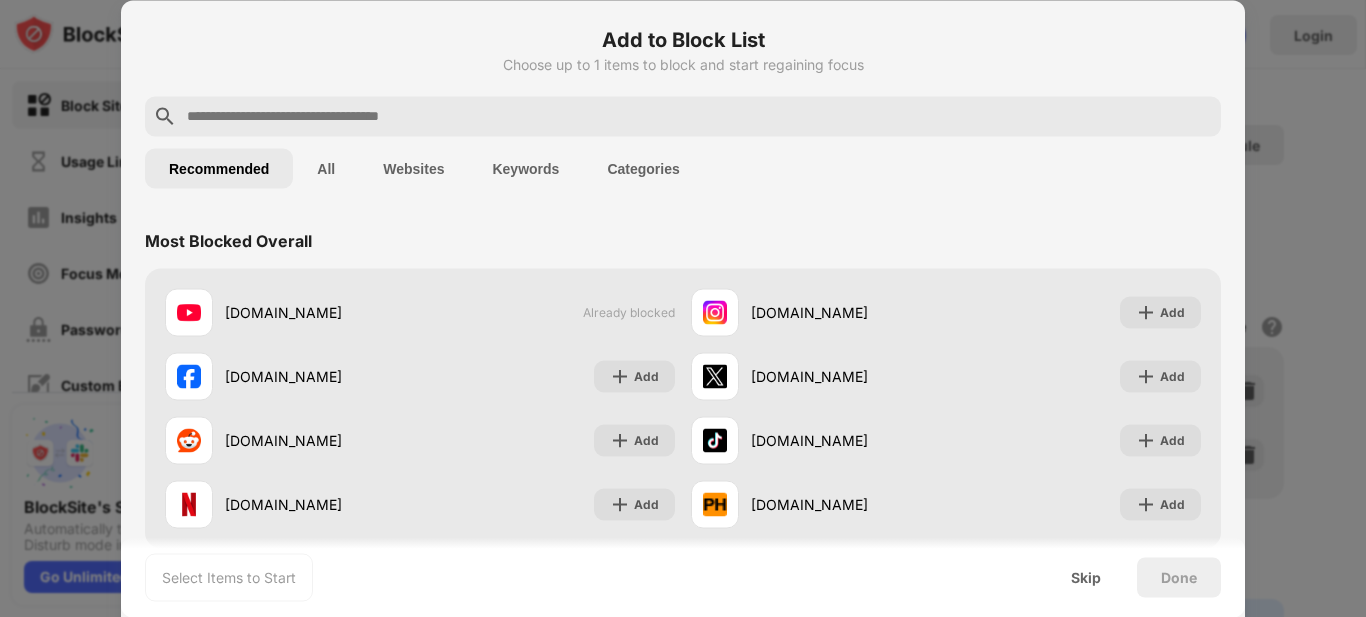 click on "Skip" at bounding box center [1086, 577] 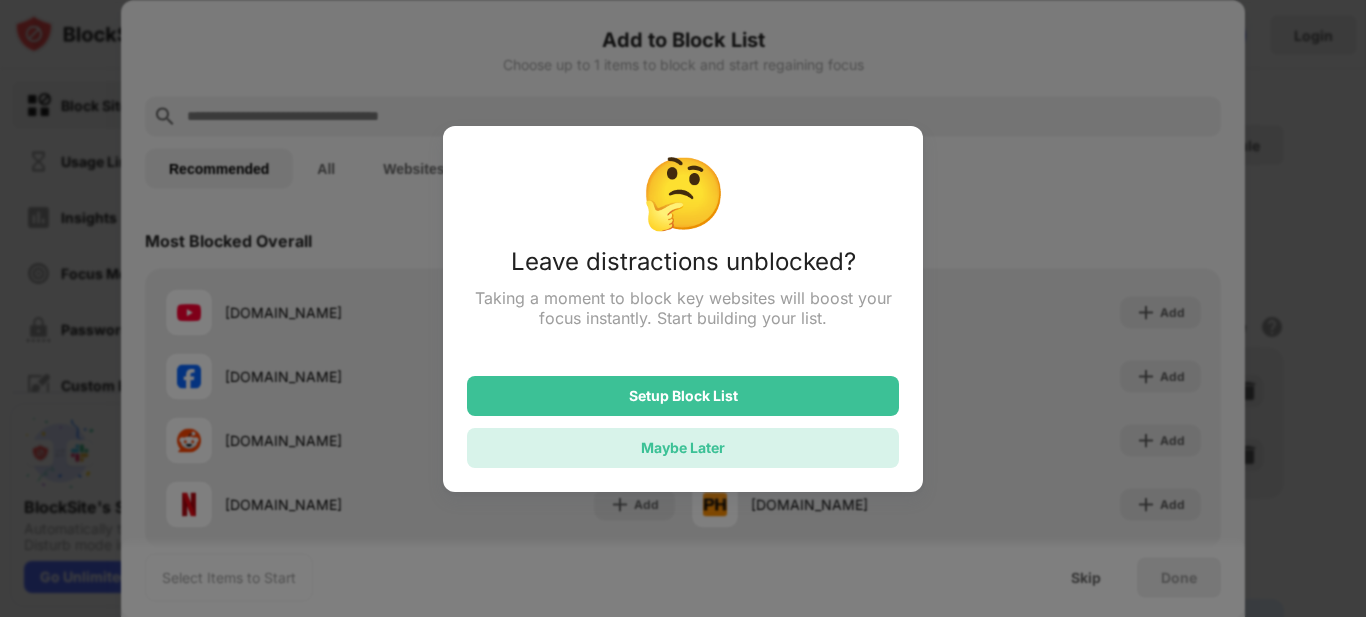click on "Maybe Later" at bounding box center (683, 448) 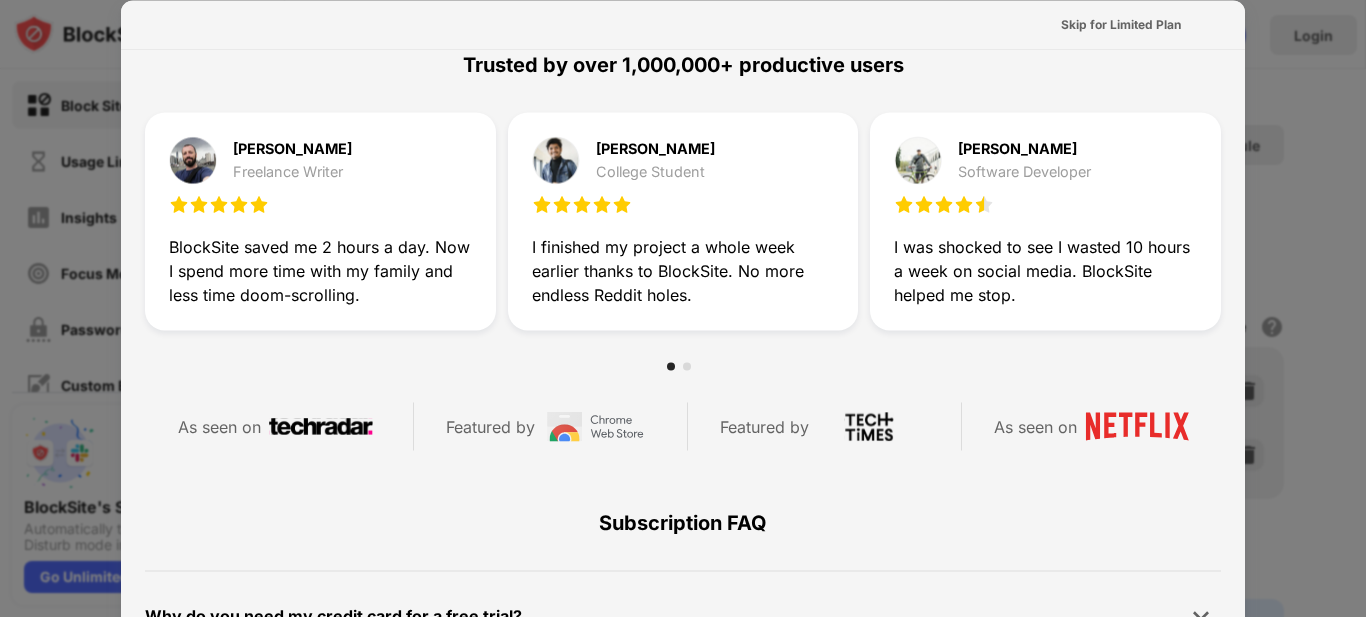 scroll, scrollTop: 0, scrollLeft: 0, axis: both 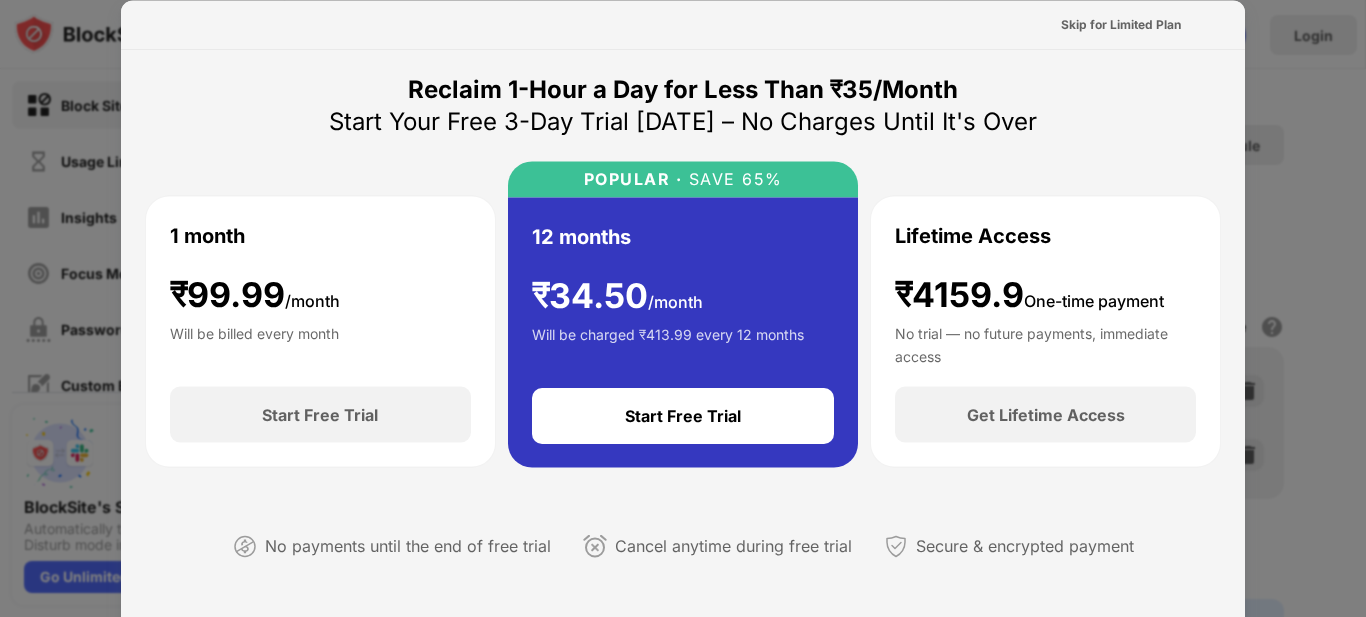 click on "Skip for Limited Plan" at bounding box center (683, 24) 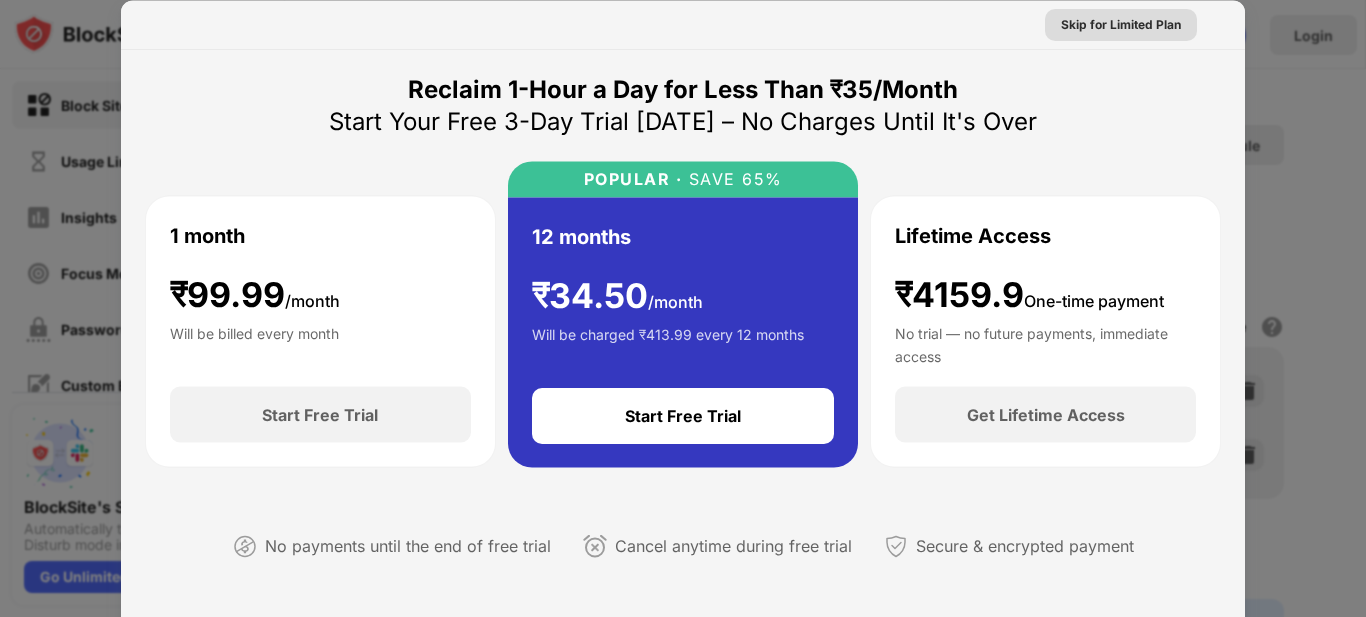 click on "Skip for Limited Plan" at bounding box center (1121, 24) 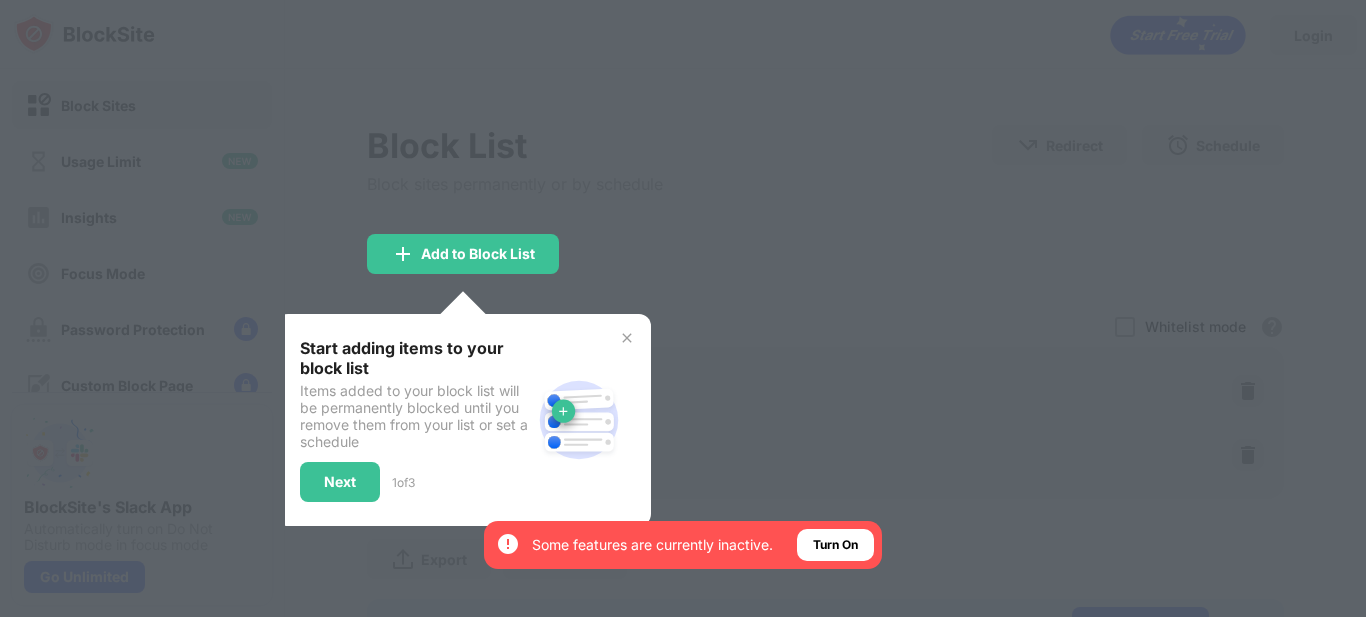 click at bounding box center (683, 308) 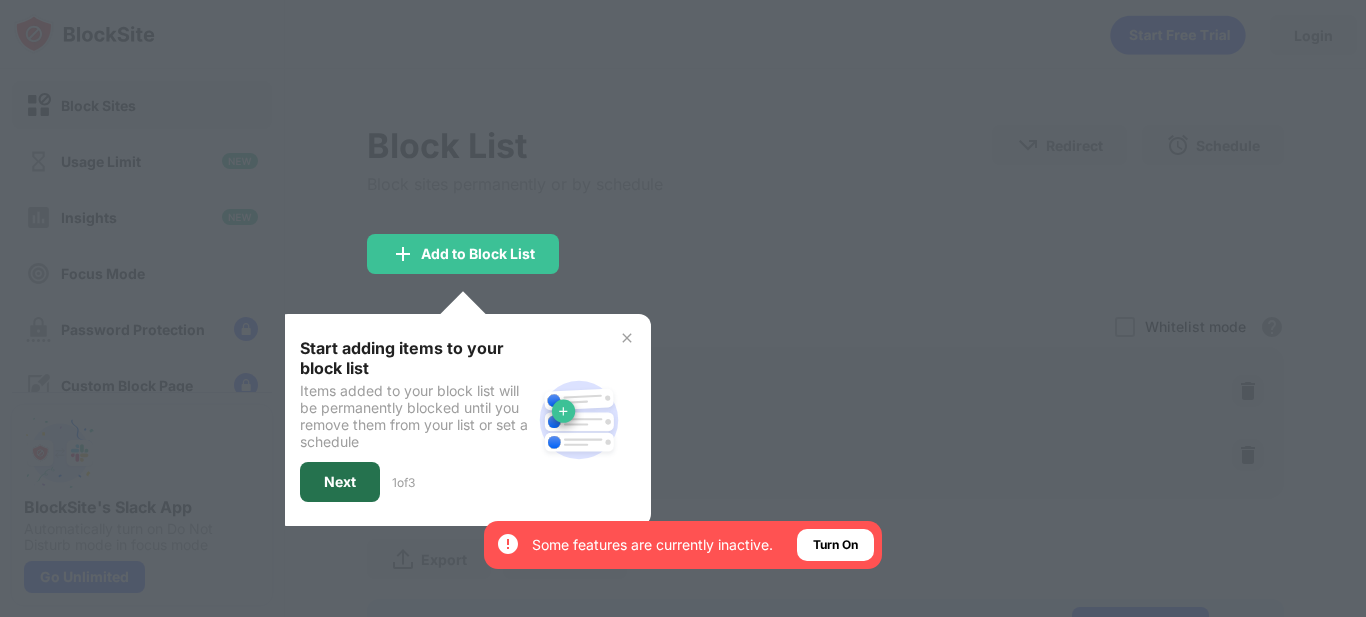click on "Next" at bounding box center [340, 482] 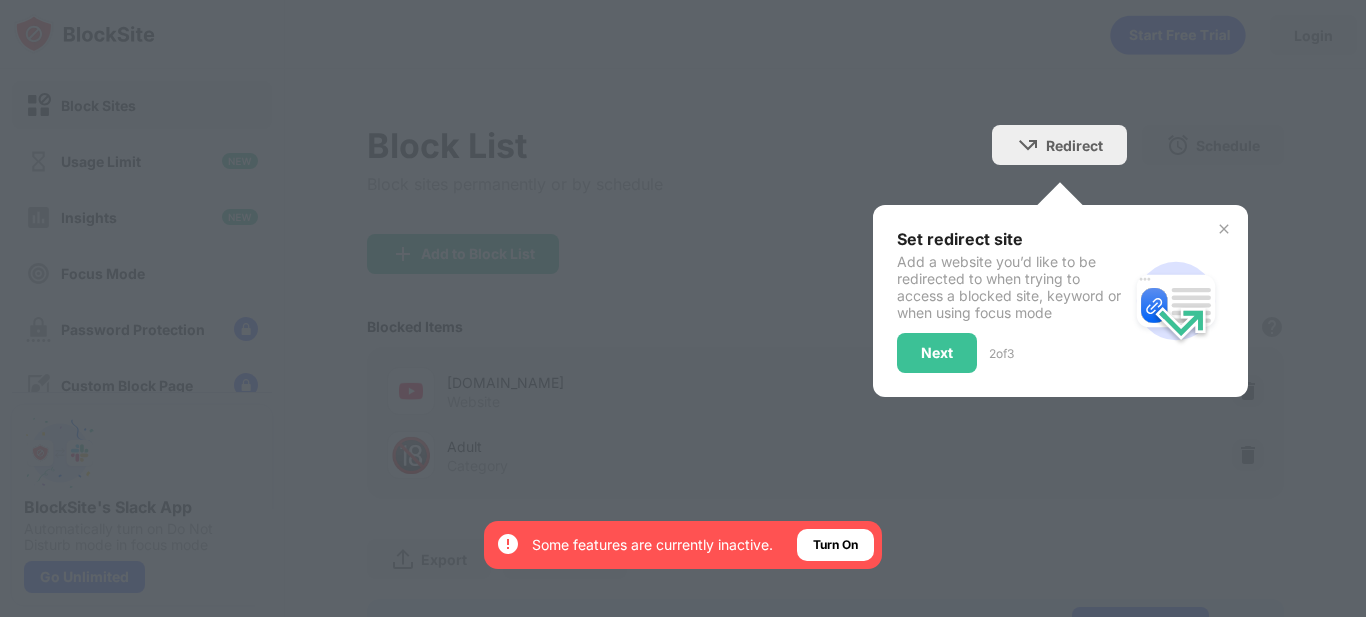 click on "Next" at bounding box center (937, 353) 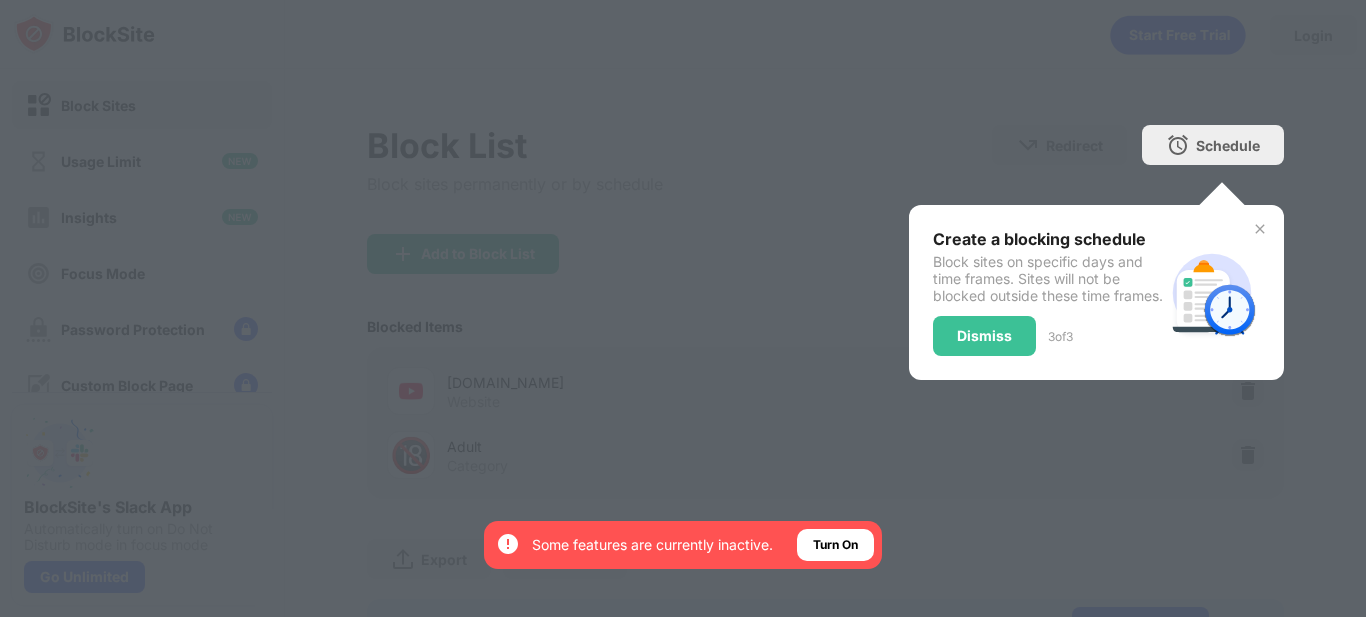 click on "Dismiss" at bounding box center (984, 336) 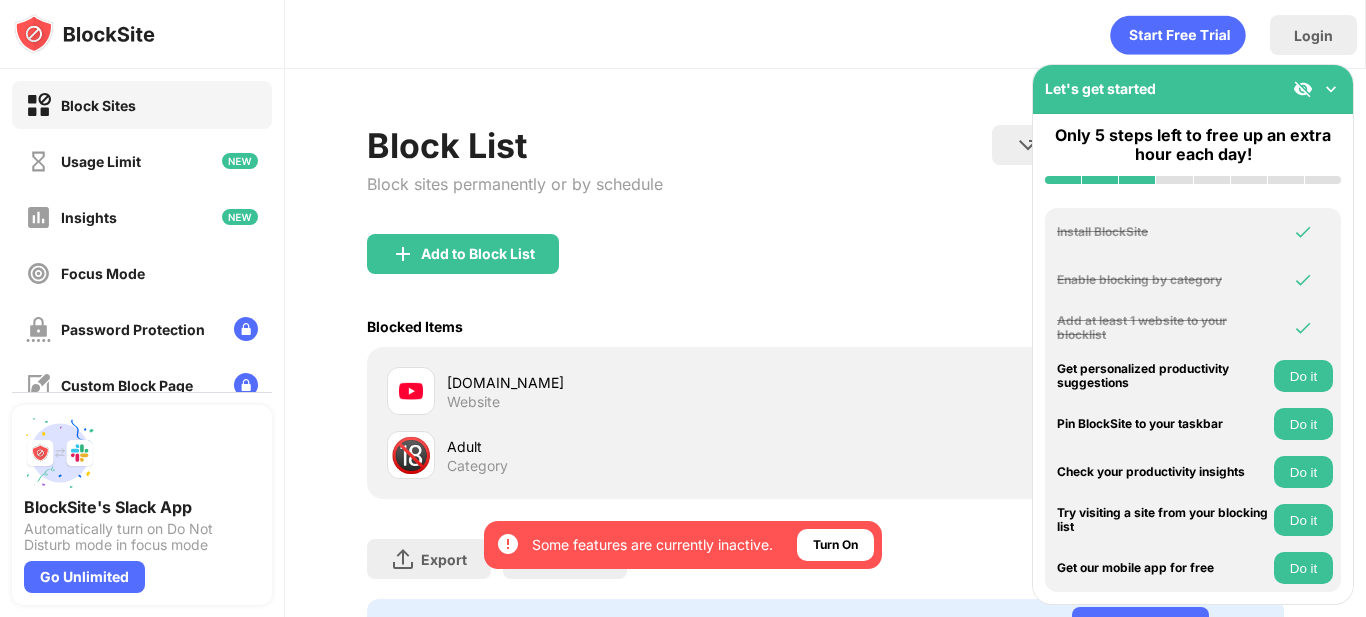 click on "youtube.com" at bounding box center [636, 382] 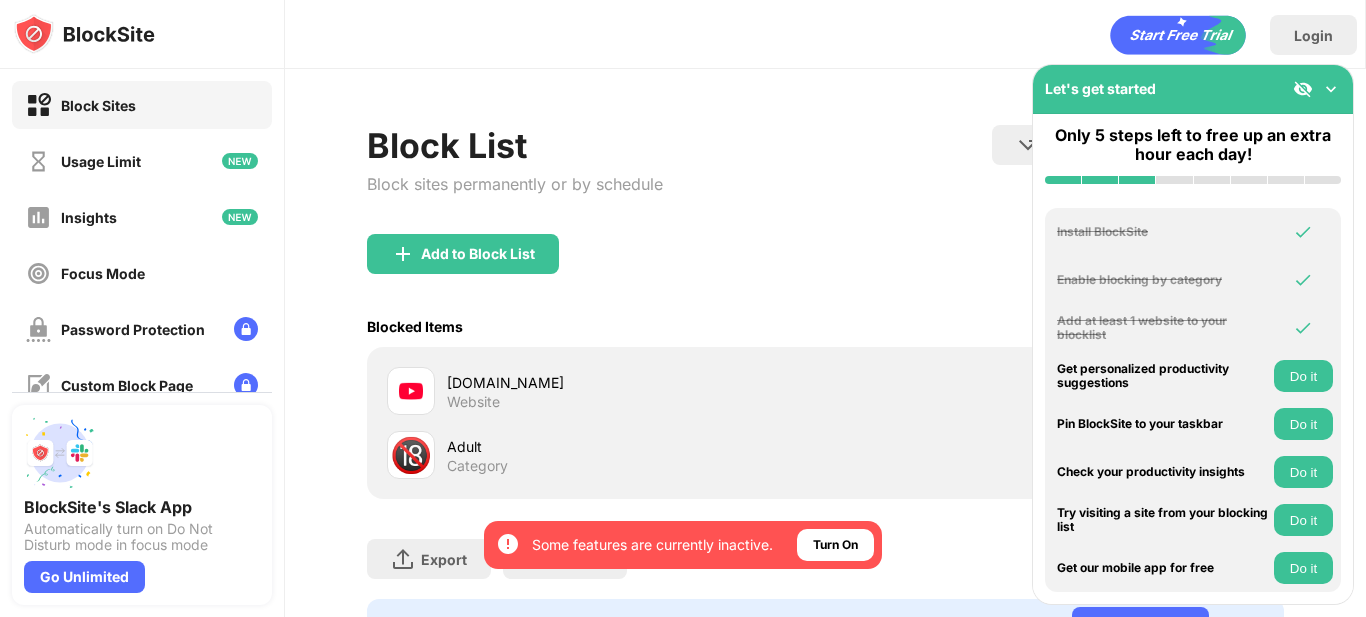 click on "Website" at bounding box center (473, 402) 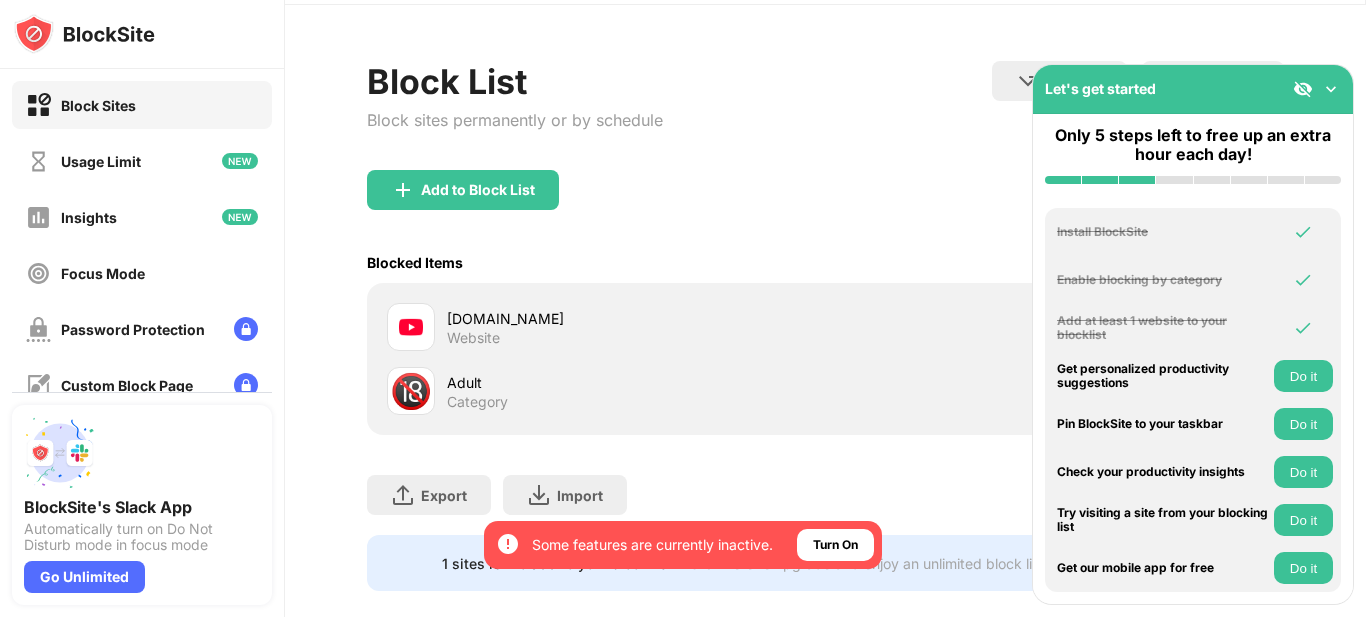 scroll, scrollTop: 100, scrollLeft: 0, axis: vertical 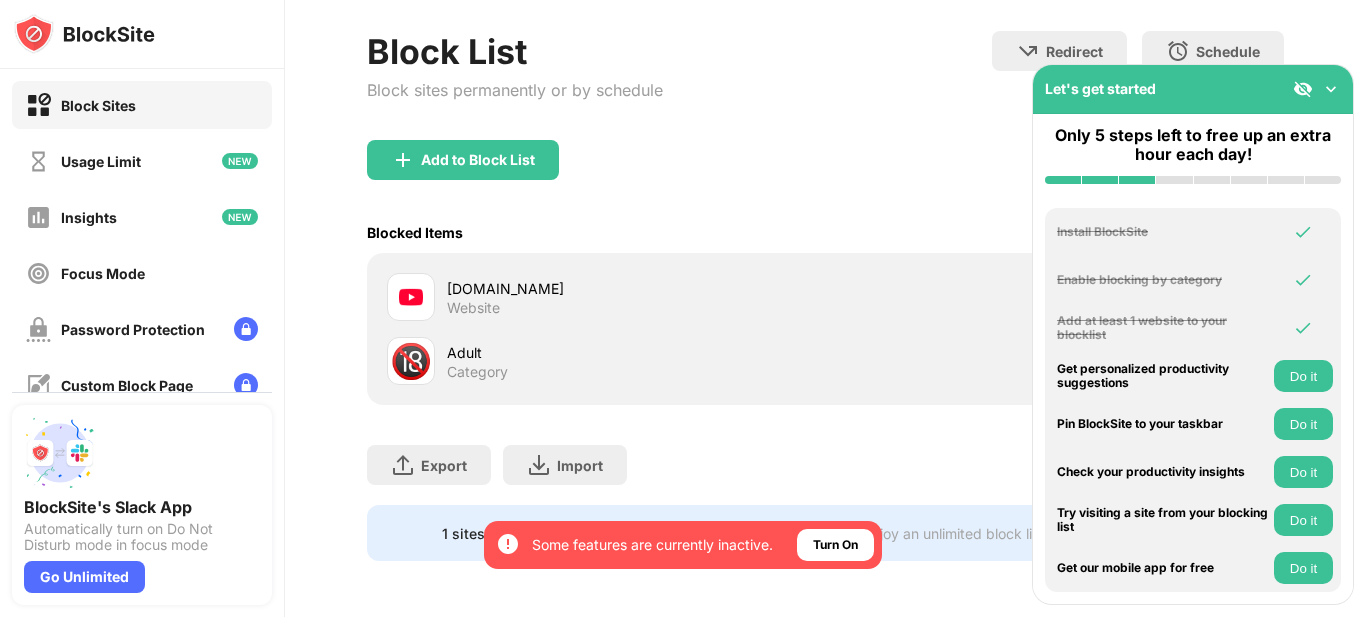click at bounding box center [411, 297] 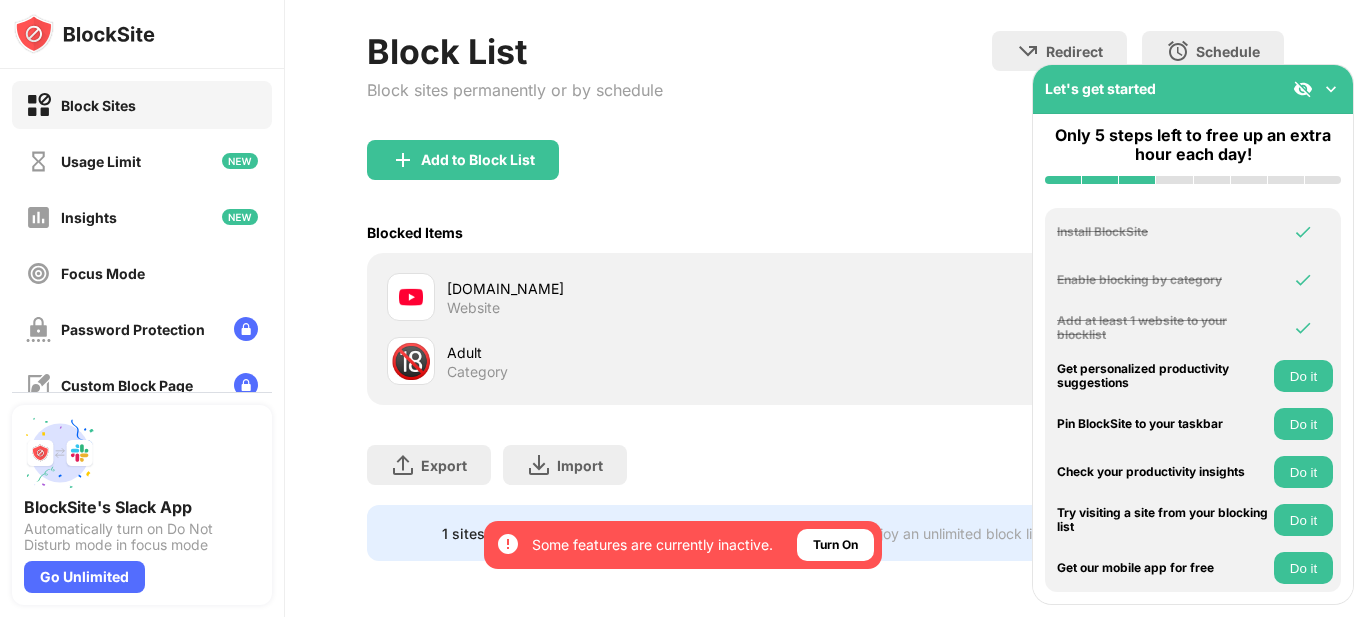 click on "Block Sites" at bounding box center [142, 105] 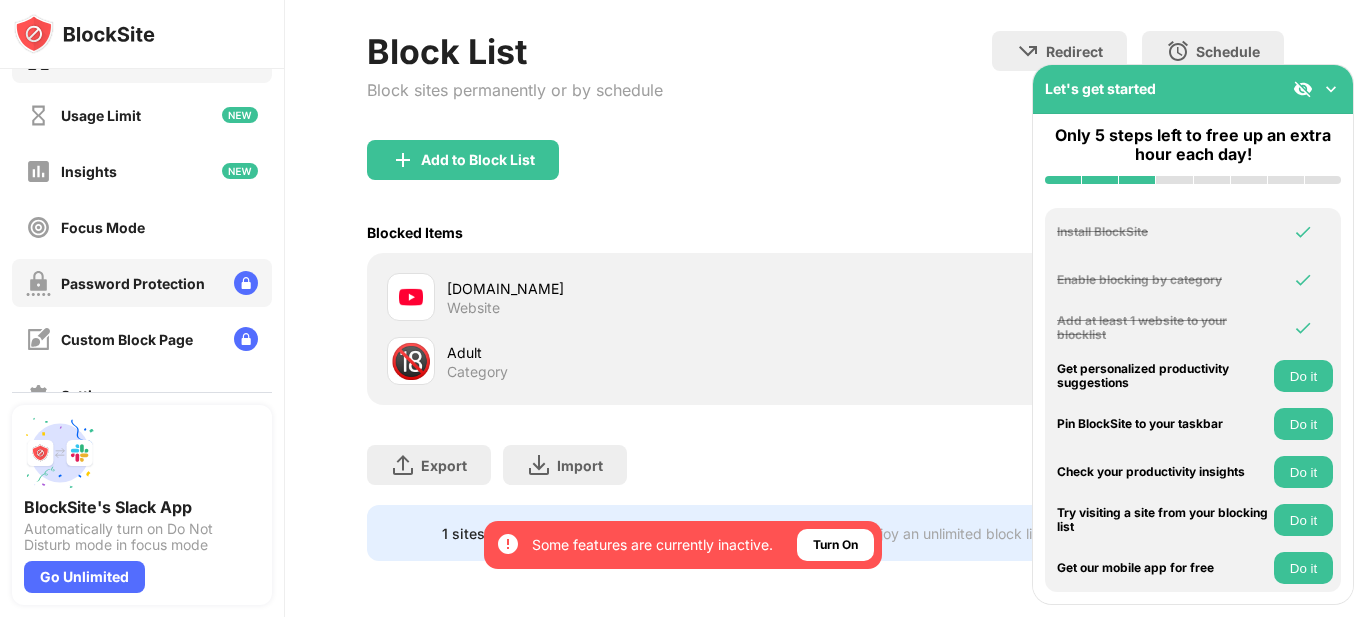 scroll, scrollTop: 0, scrollLeft: 0, axis: both 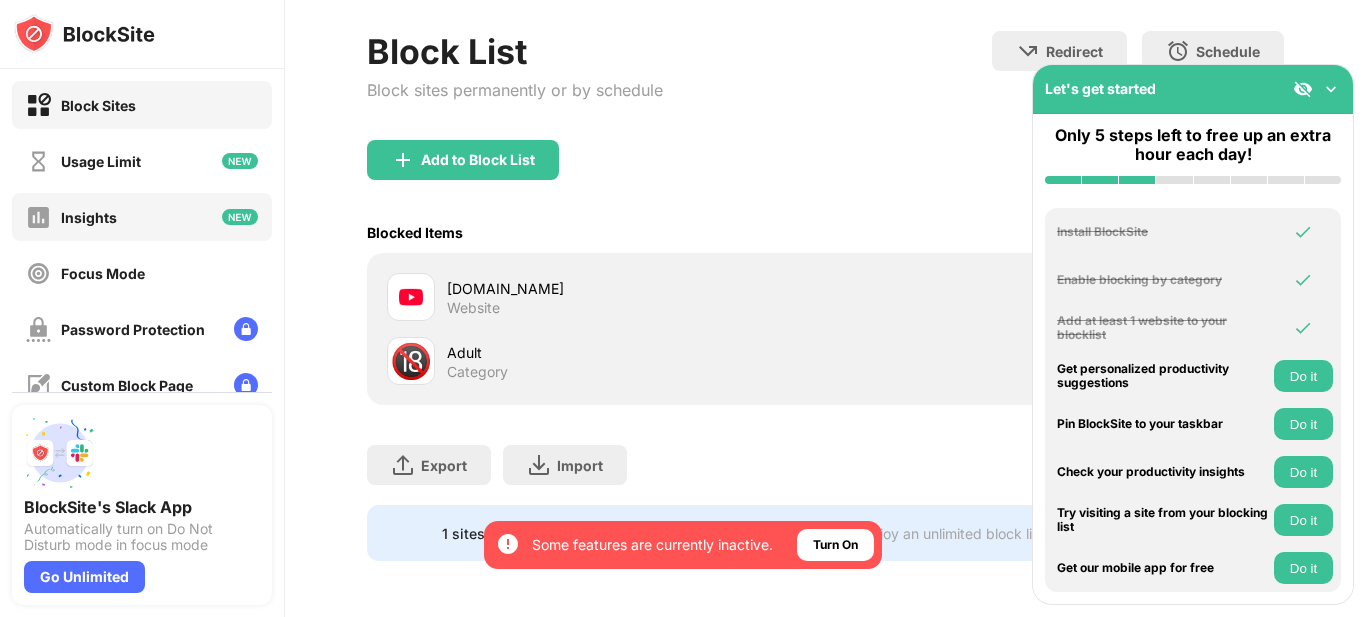 click on "Insights" at bounding box center (142, 217) 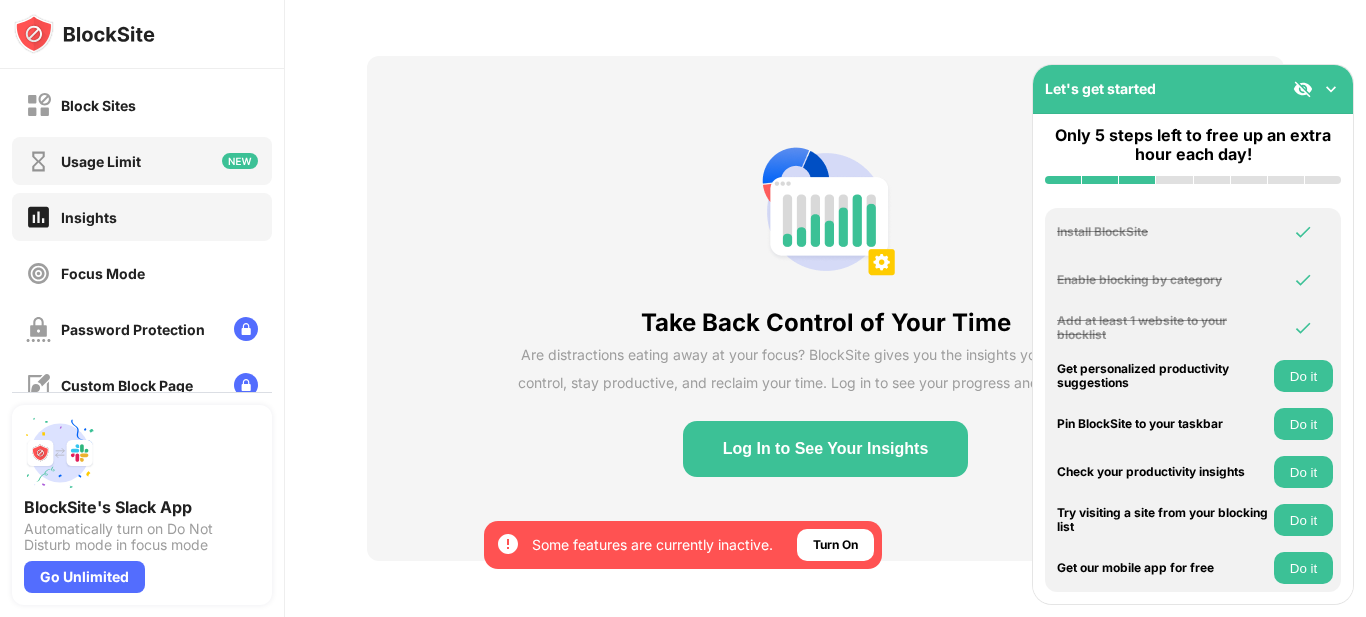 click on "Usage Limit" at bounding box center [142, 161] 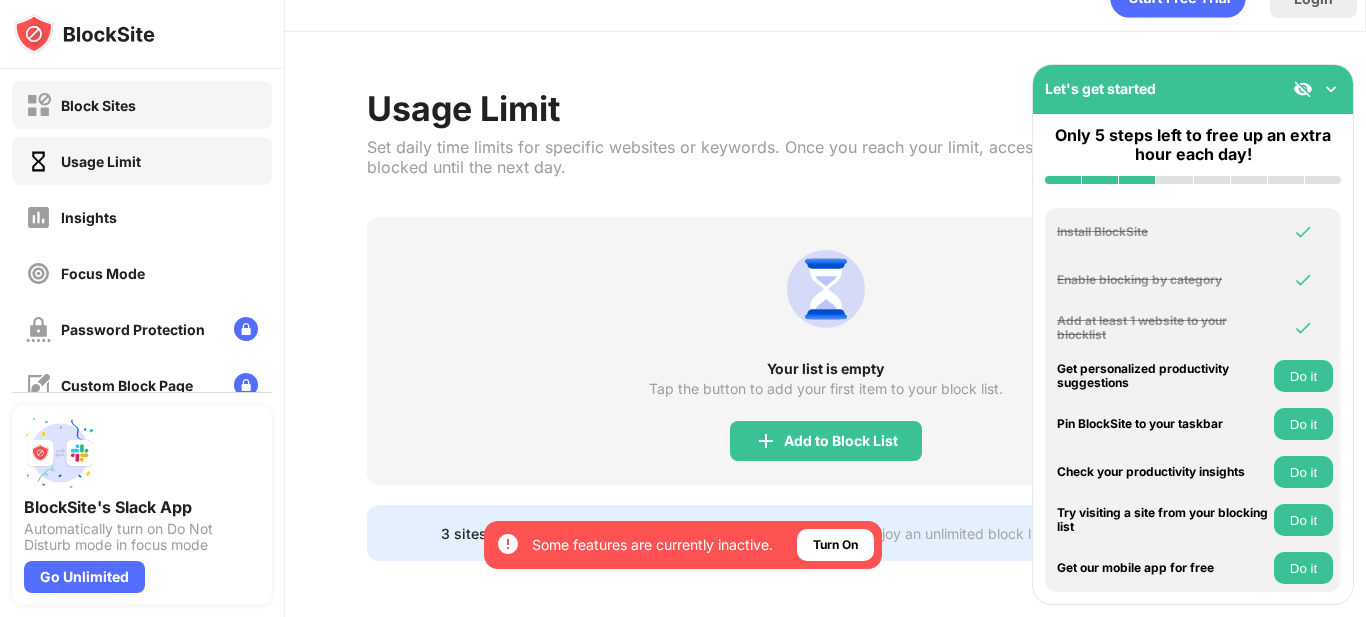 click on "Block Sites" at bounding box center (142, 105) 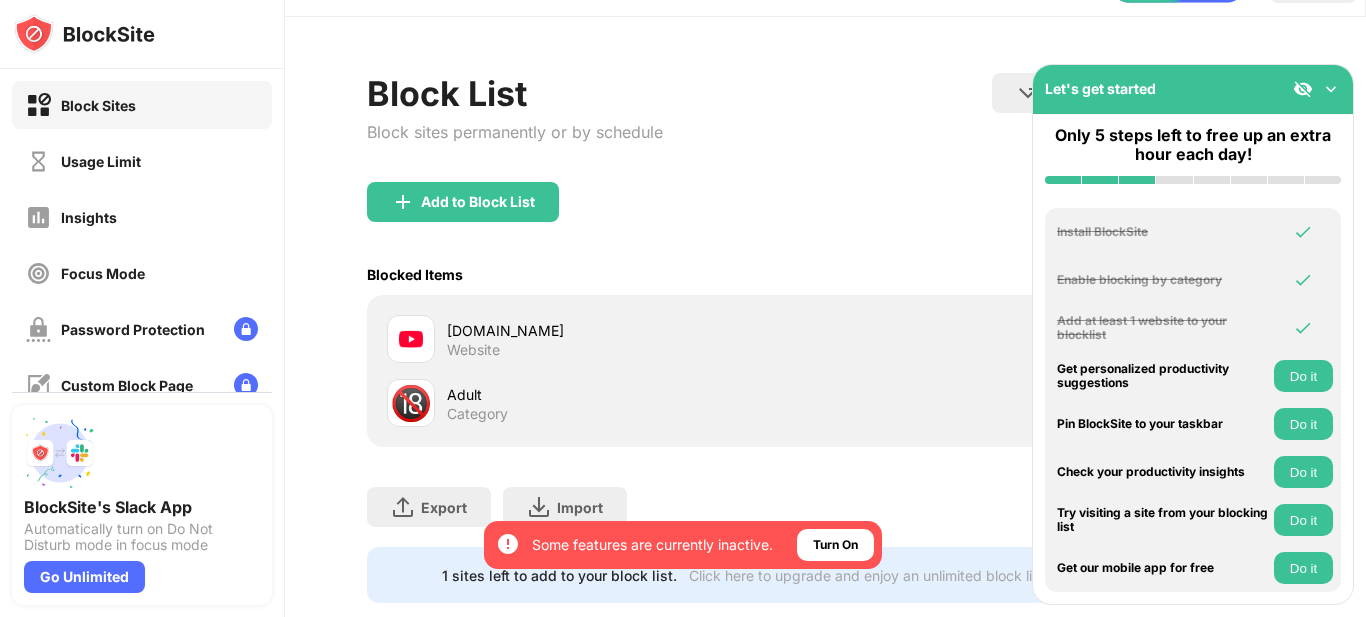 scroll, scrollTop: 109, scrollLeft: 0, axis: vertical 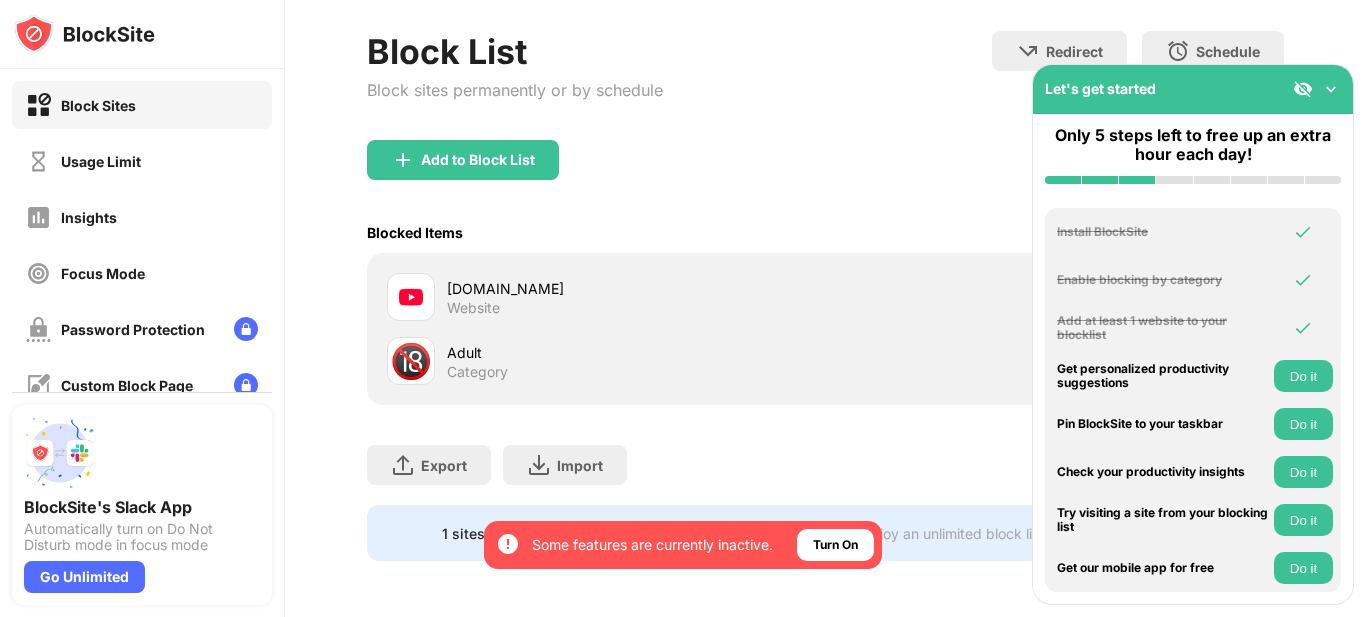 click at bounding box center (411, 297) 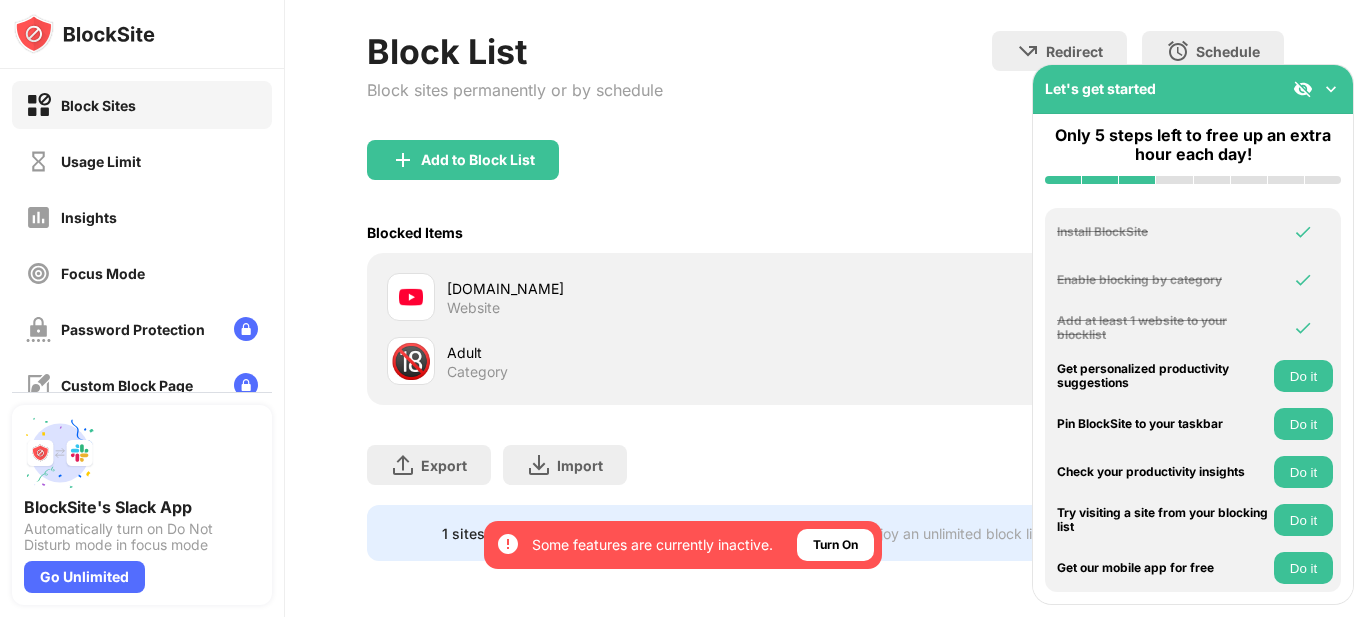 click at bounding box center (1331, 89) 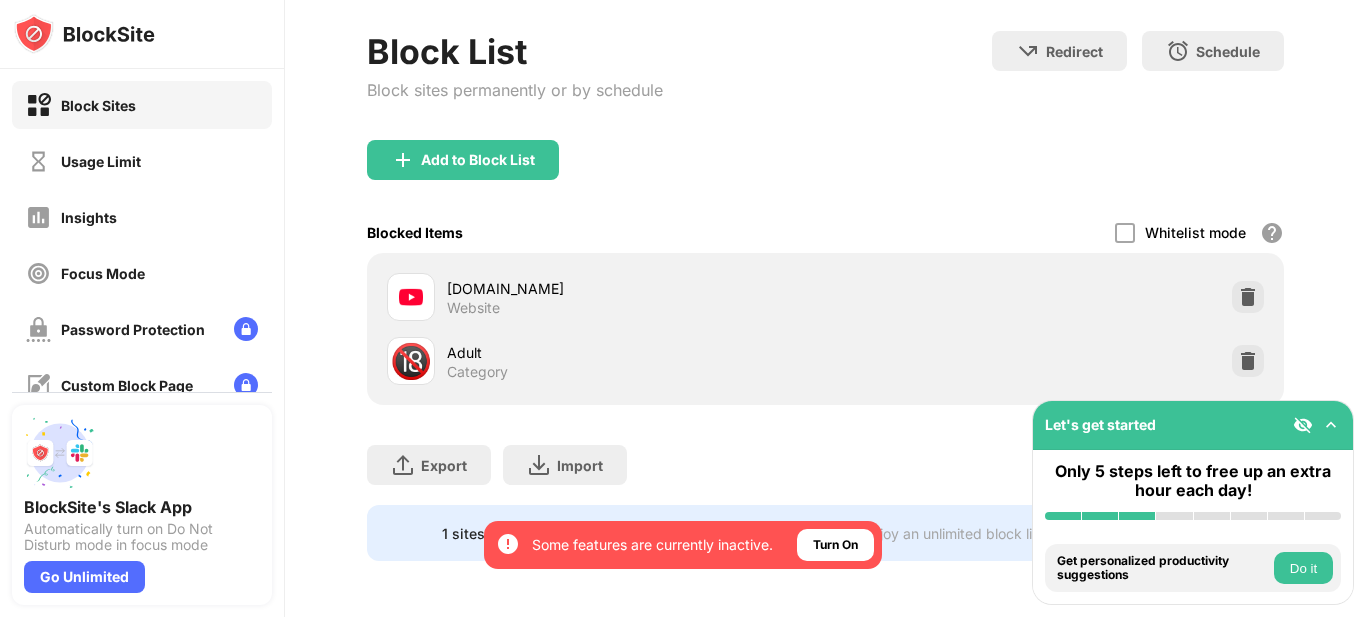 click on "Whitelist mode" at bounding box center (1195, 232) 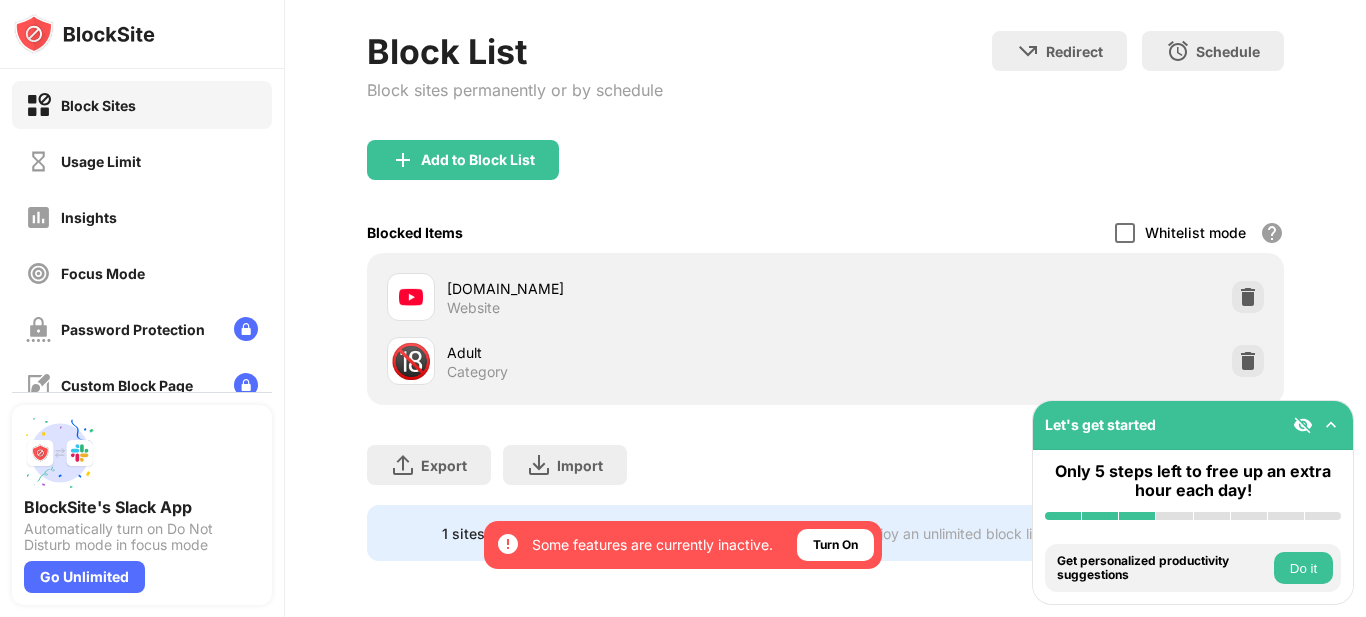click at bounding box center [1125, 233] 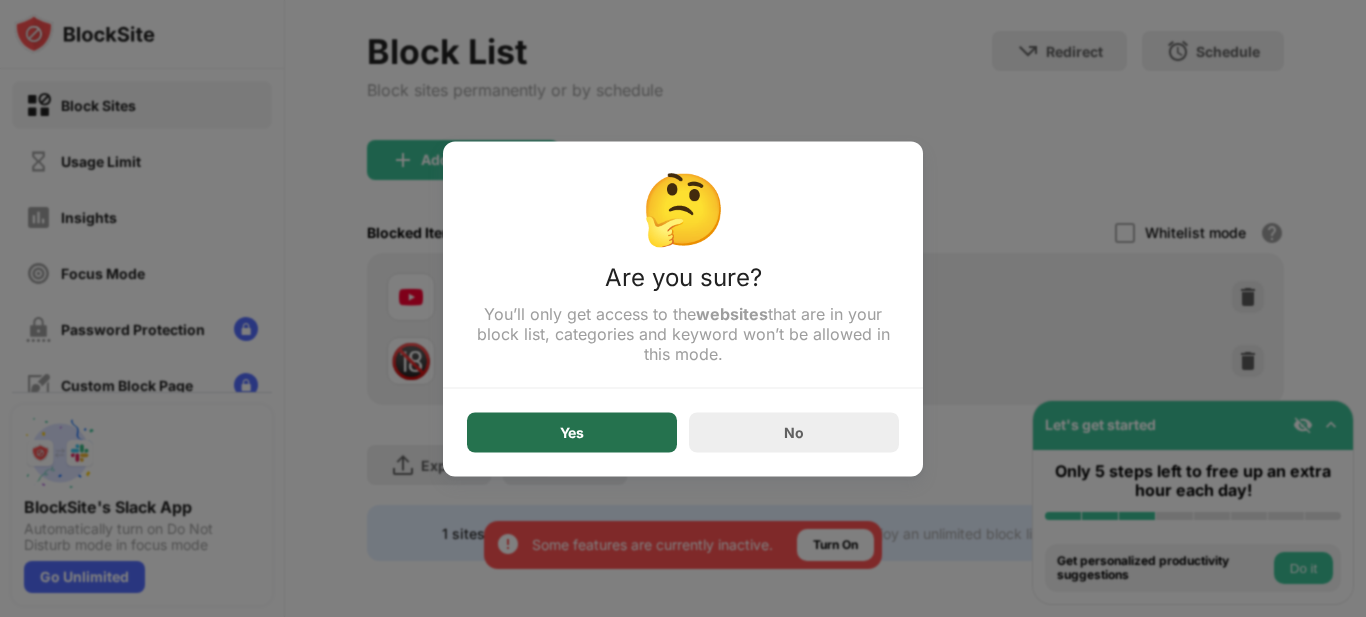 click on "Yes" at bounding box center [572, 432] 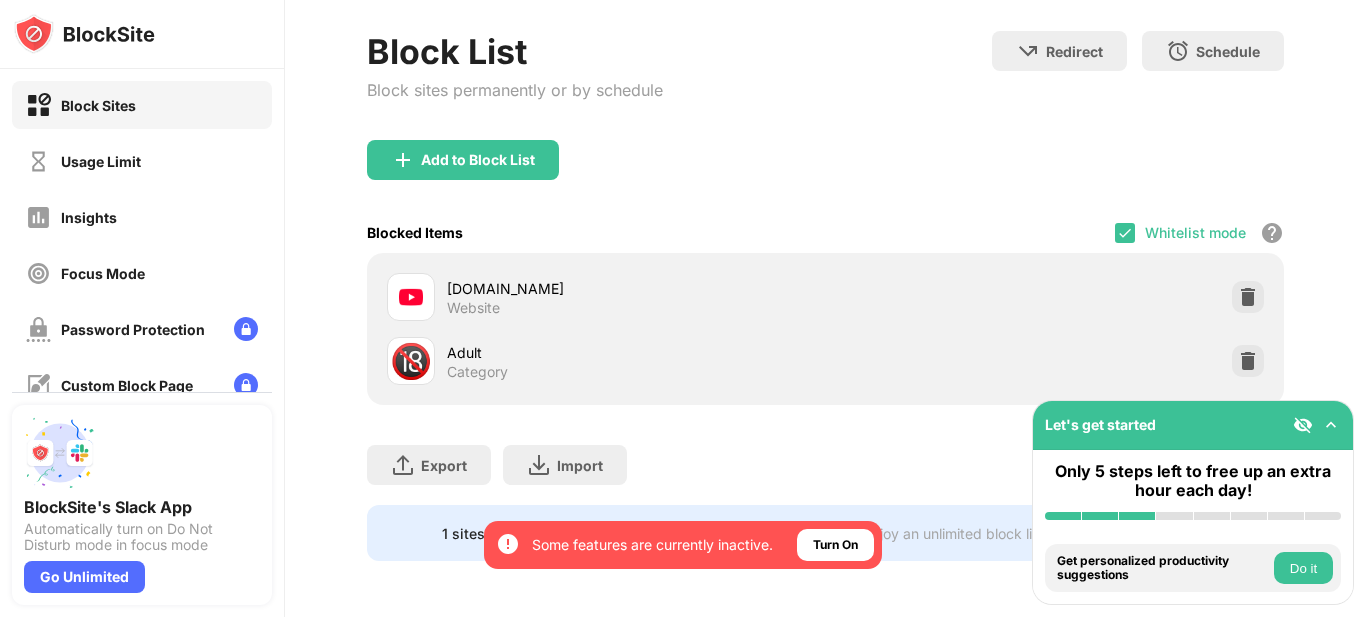 click on "Whitelist mode" at bounding box center [1195, 232] 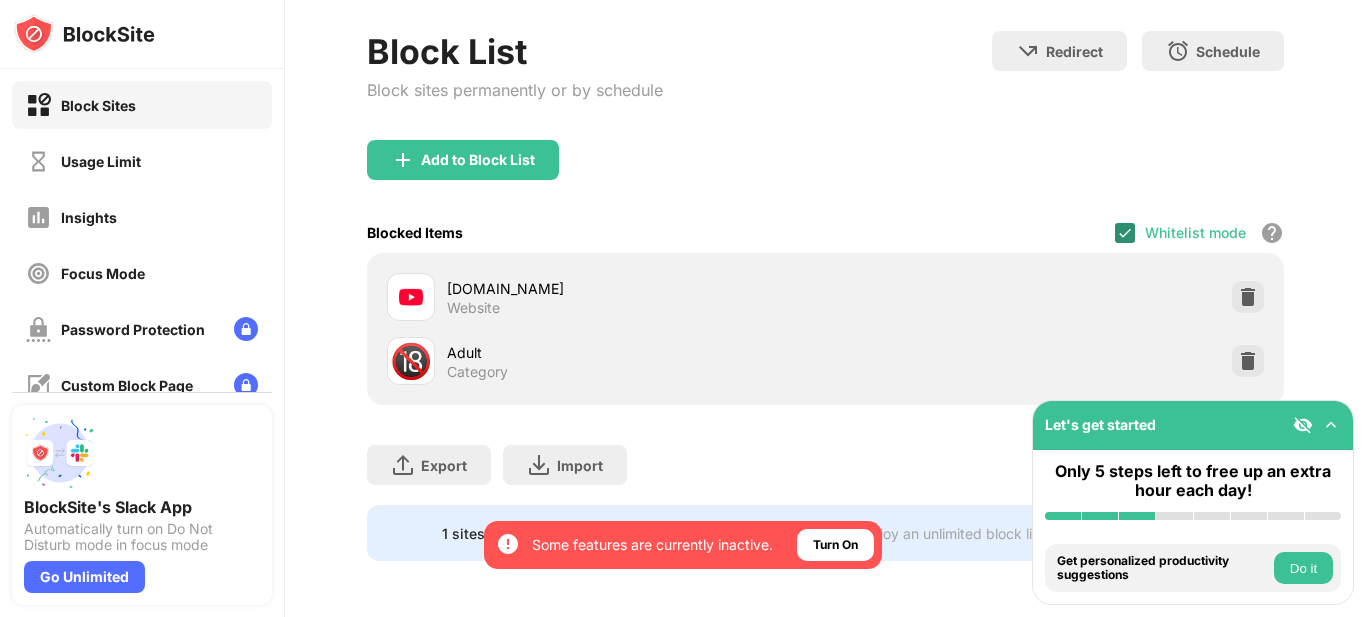 click at bounding box center (1125, 233) 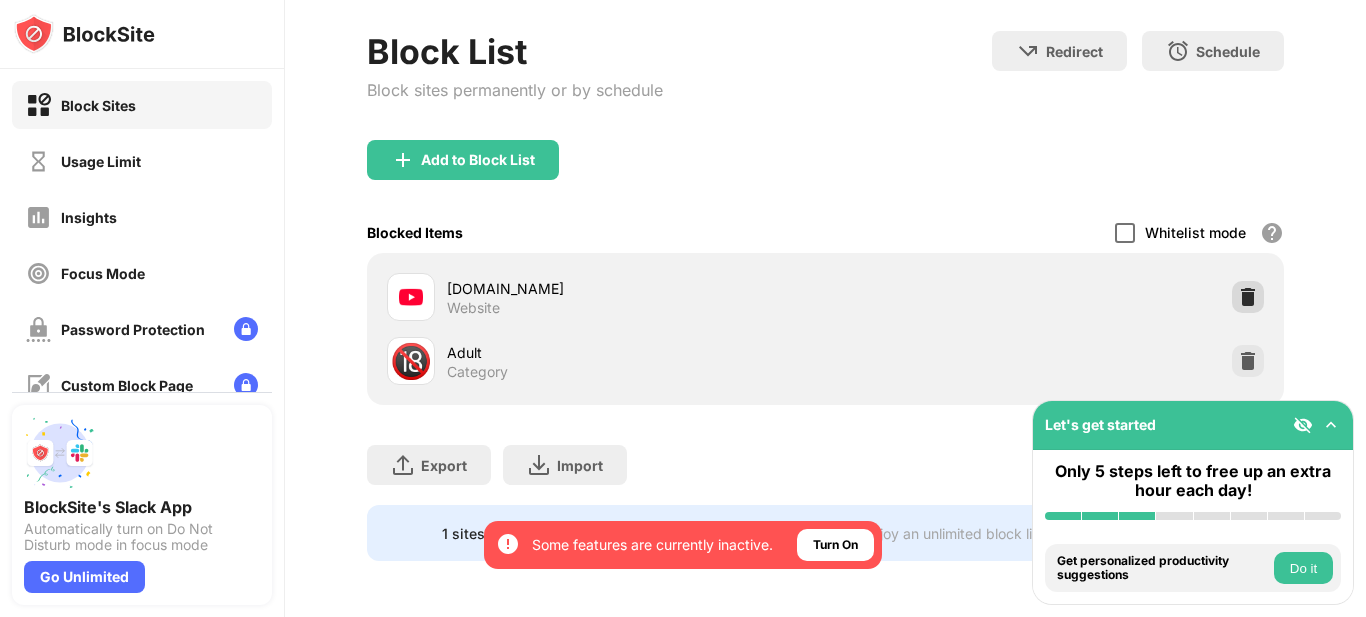 click at bounding box center (1248, 297) 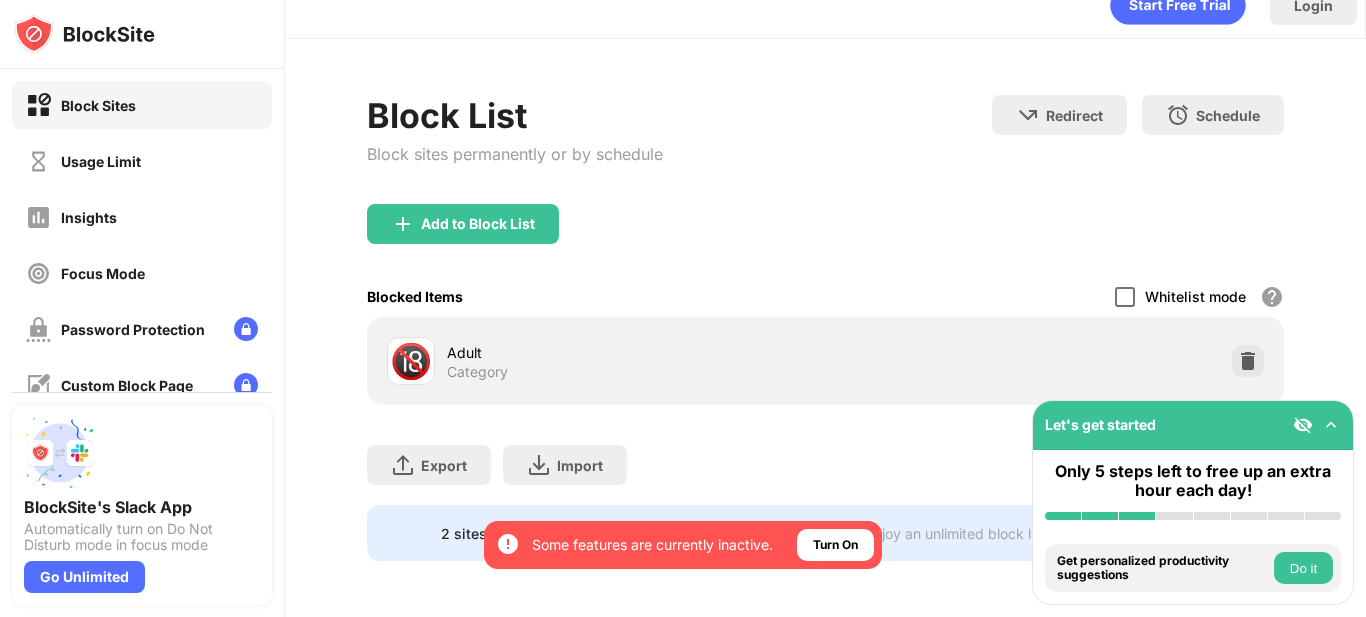 scroll, scrollTop: 45, scrollLeft: 0, axis: vertical 